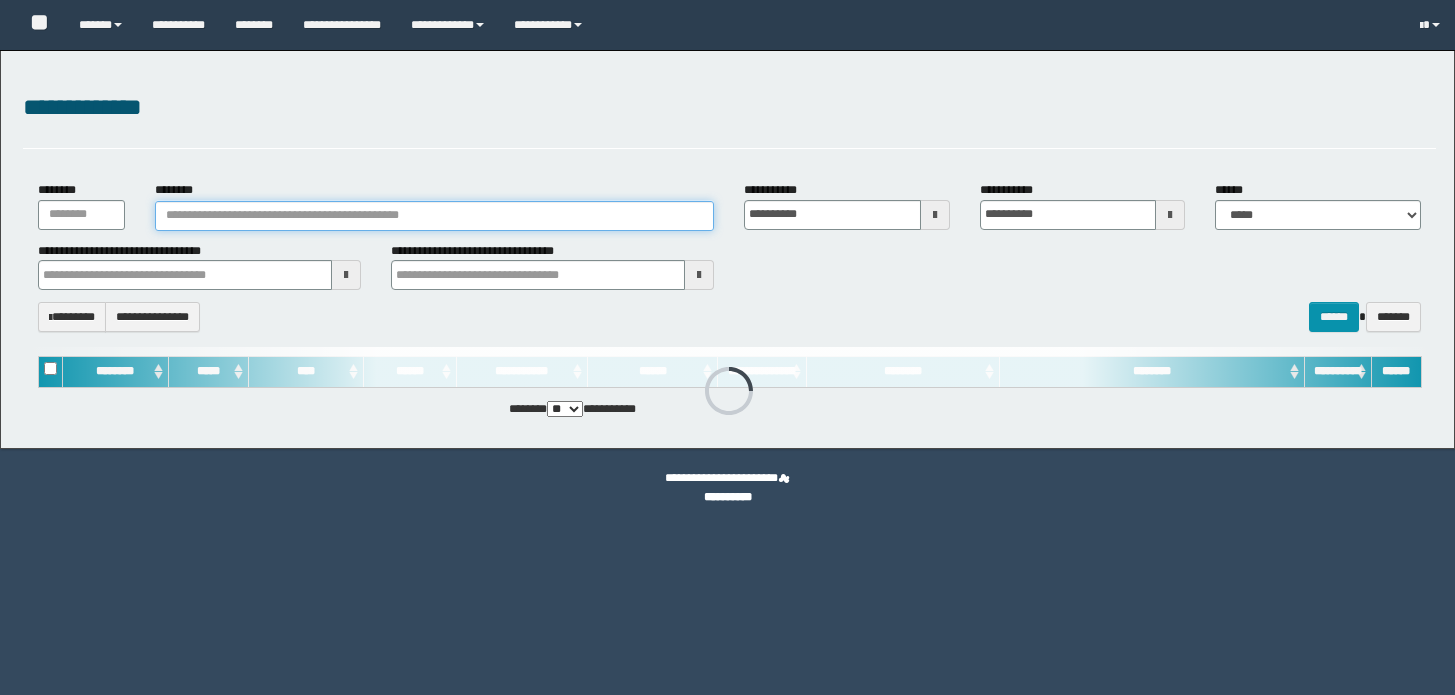 click on "********" at bounding box center (434, 216) 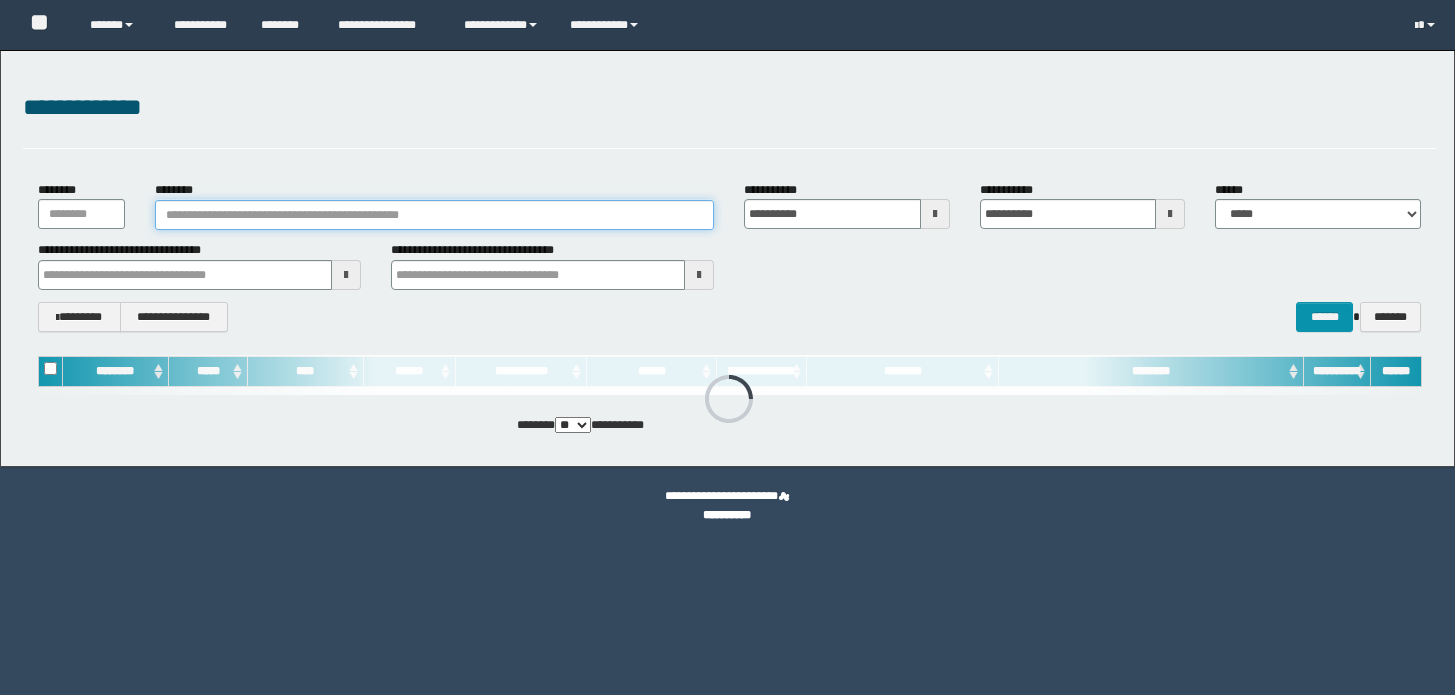 scroll, scrollTop: 0, scrollLeft: 0, axis: both 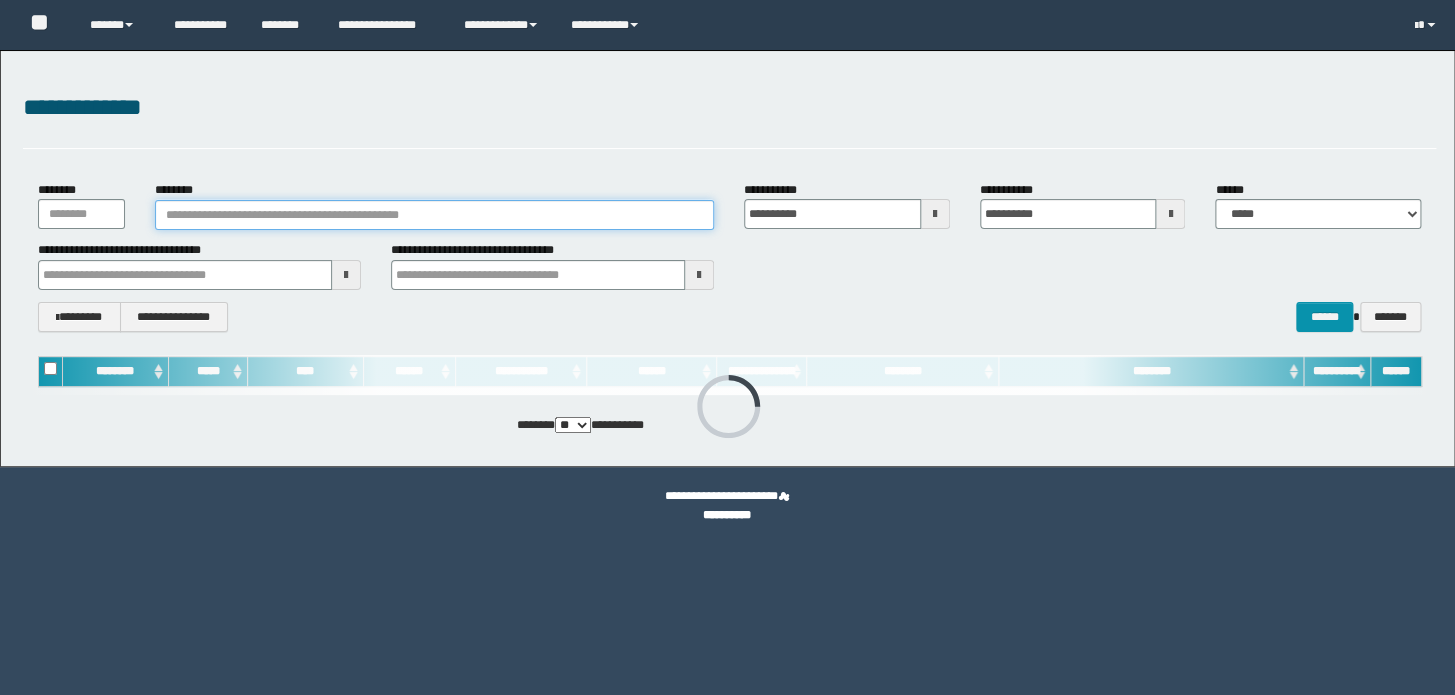 paste on "**********" 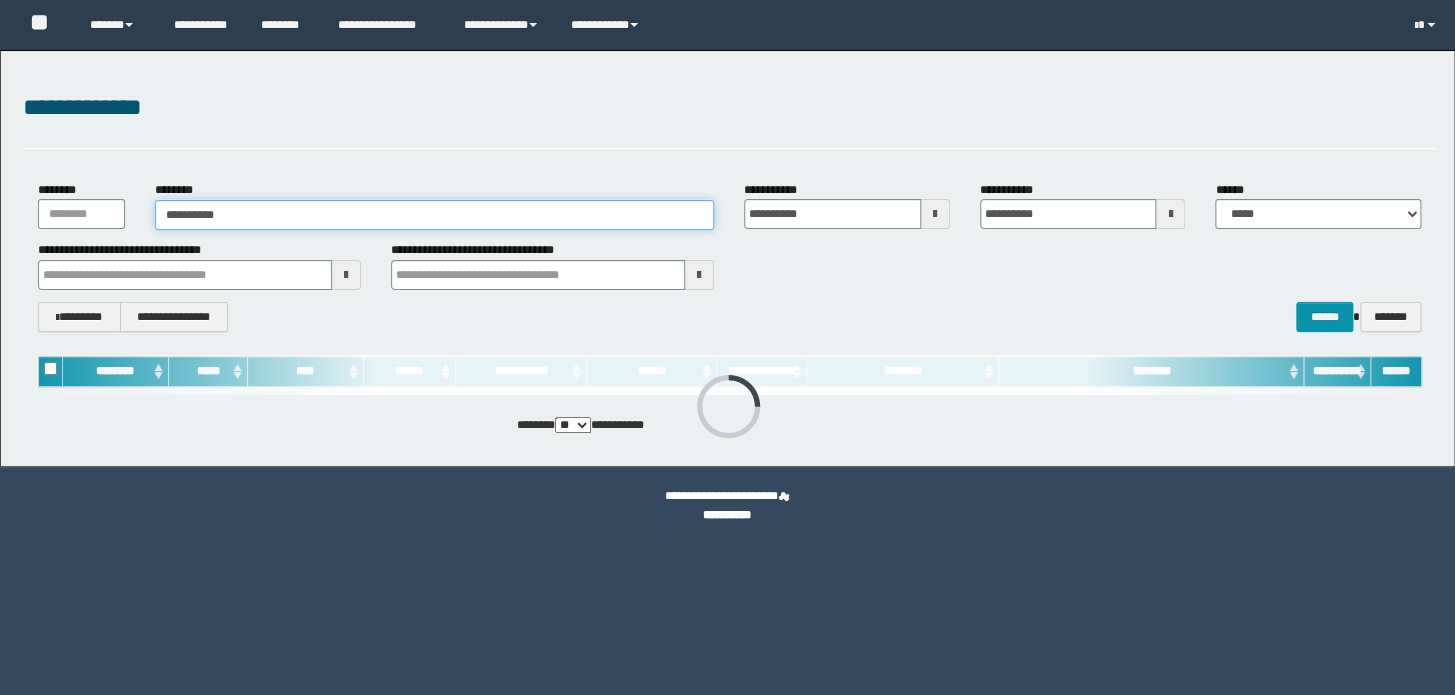 type on "**********" 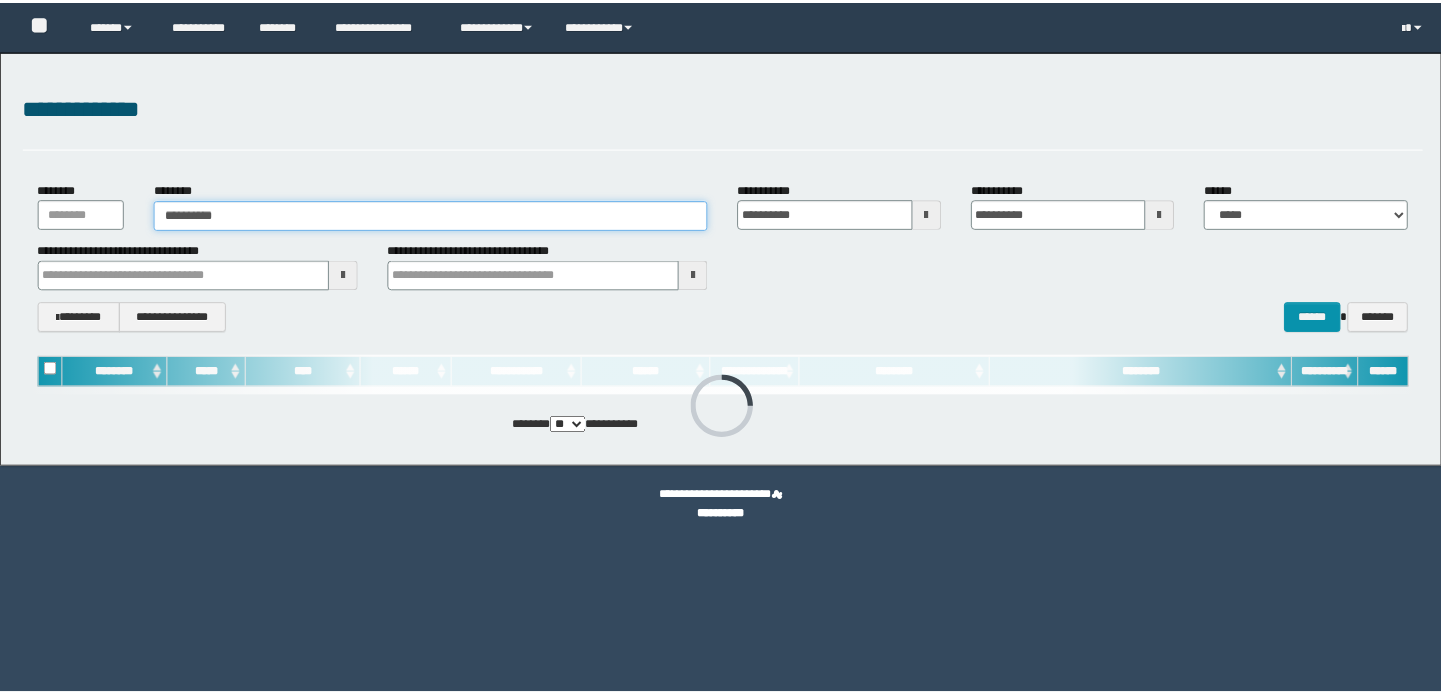 scroll, scrollTop: 0, scrollLeft: 0, axis: both 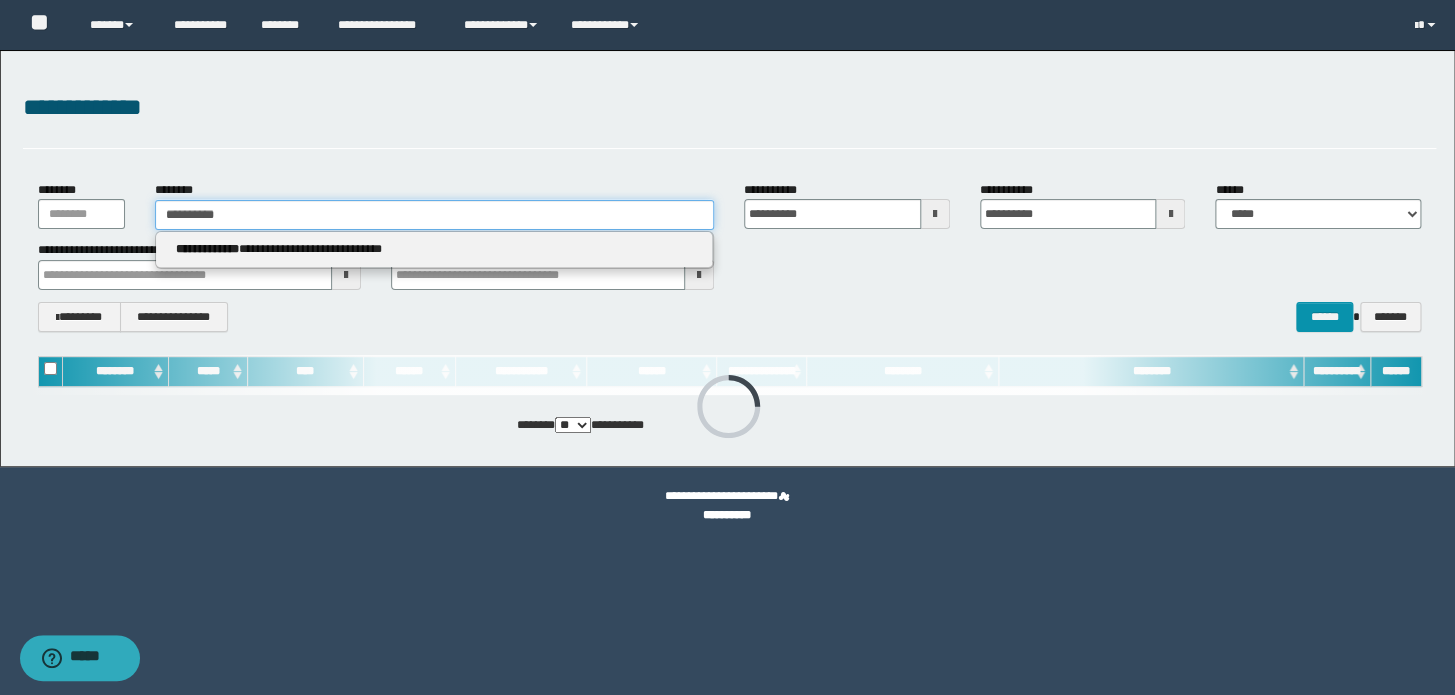 type on "**********" 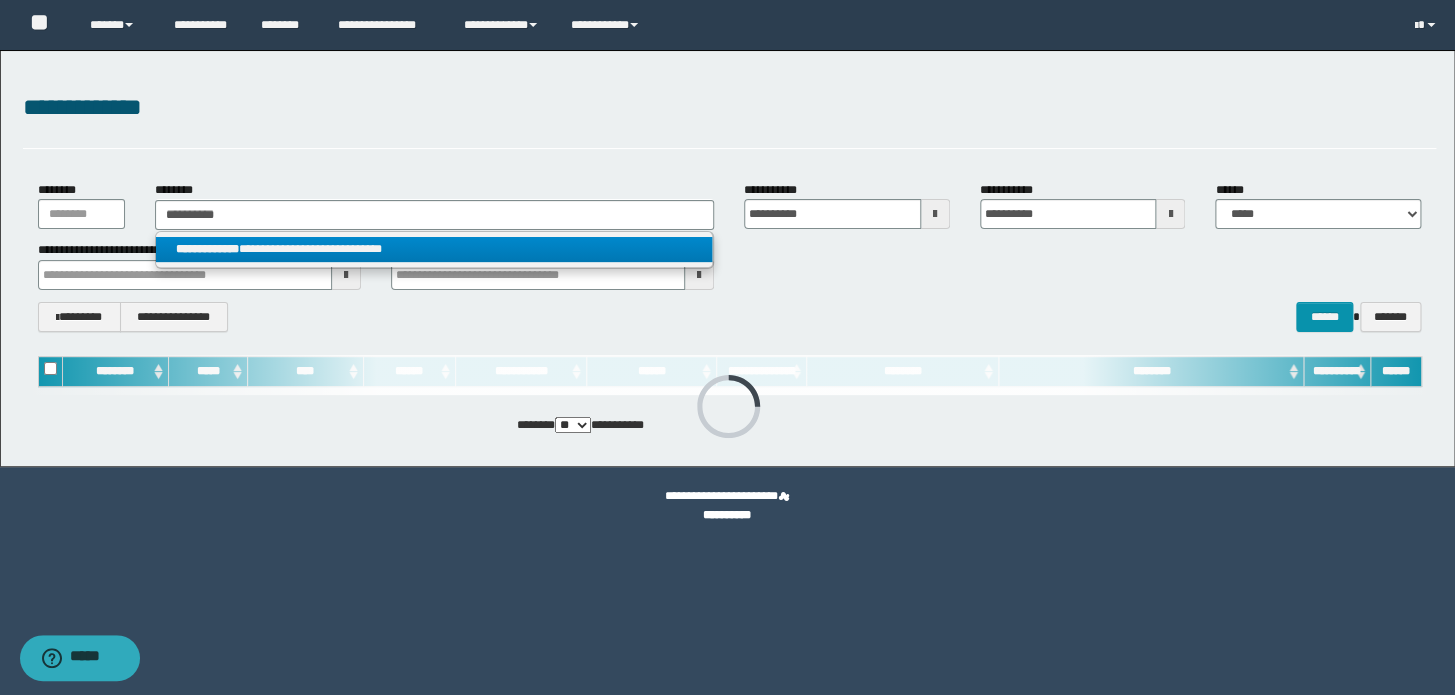 click on "**********" at bounding box center (434, 249) 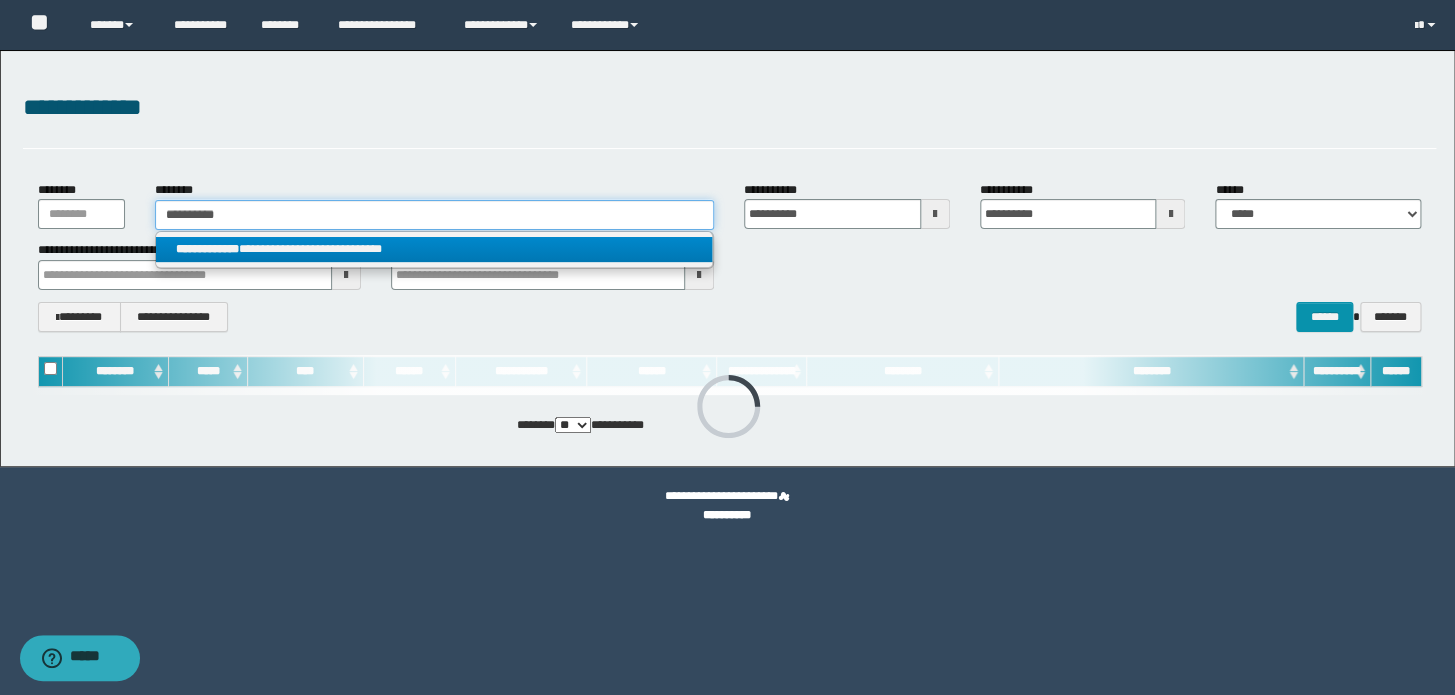 type 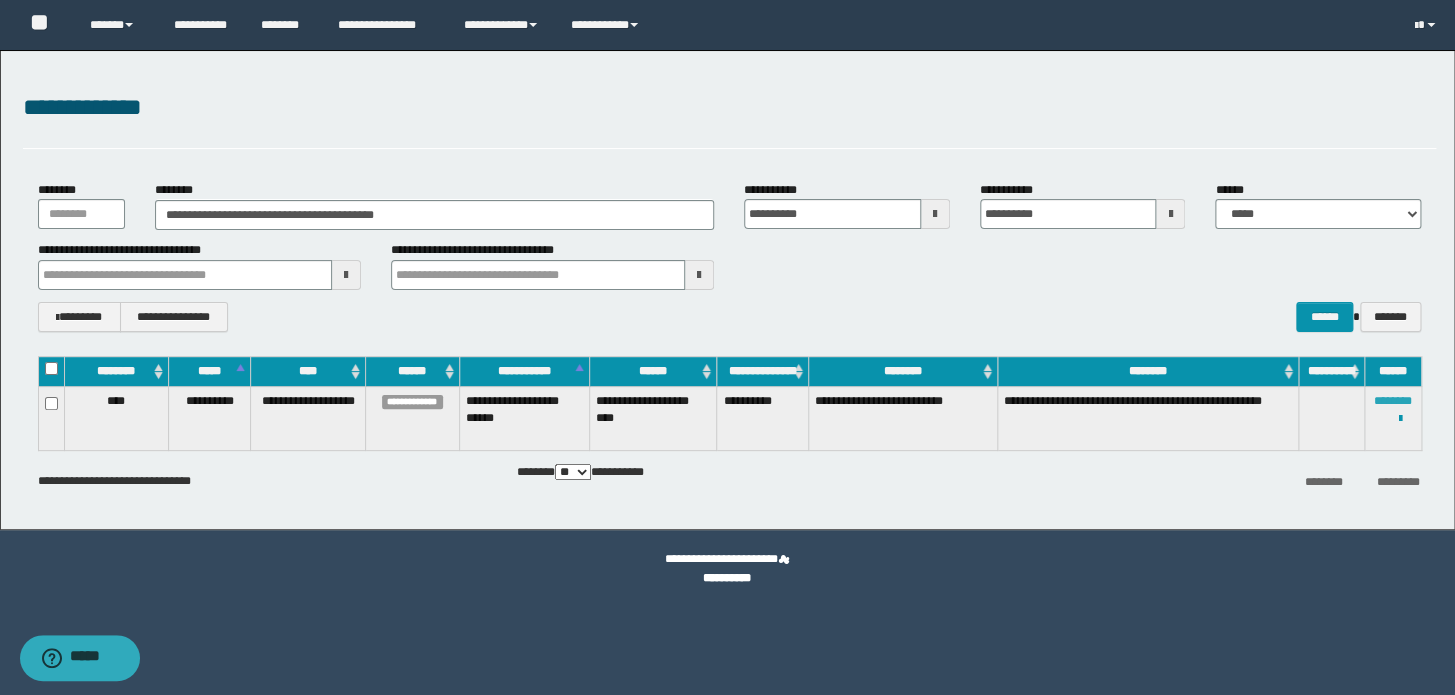 click on "********" at bounding box center (1393, 401) 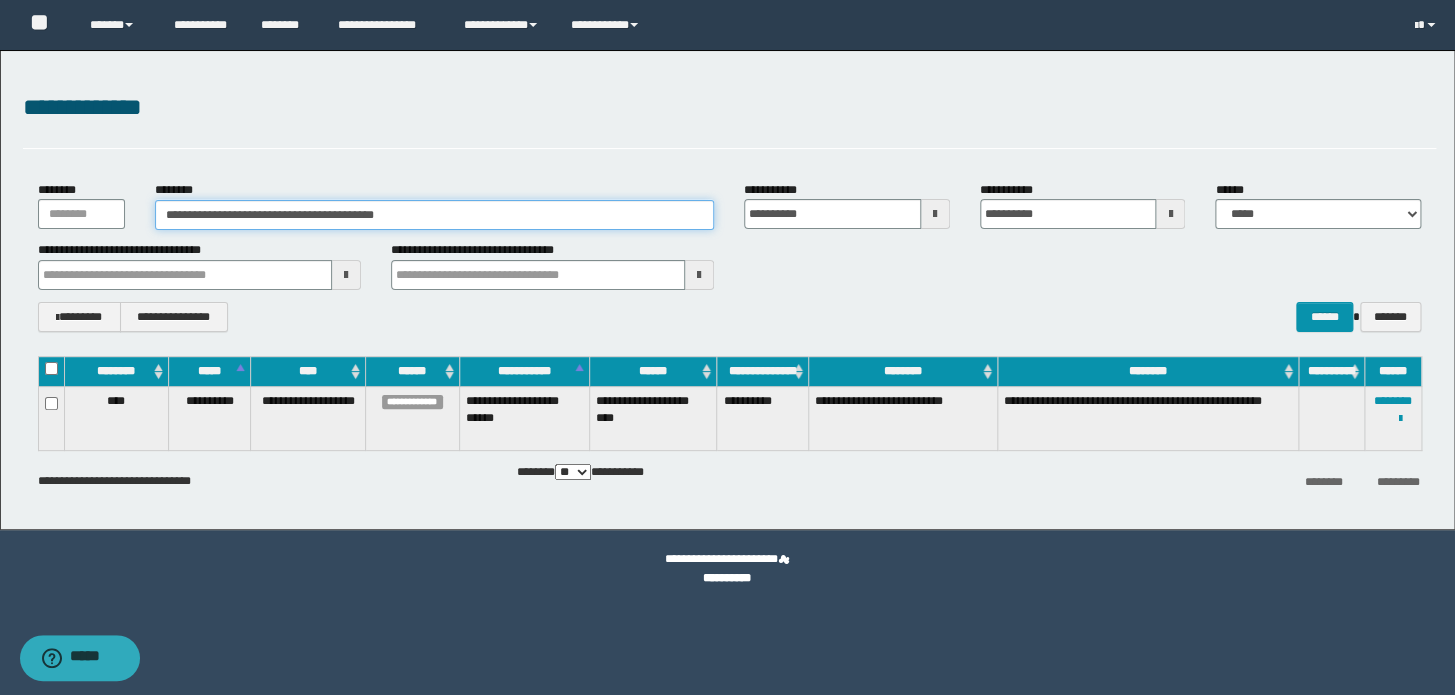 click on "**********" at bounding box center (434, 215) 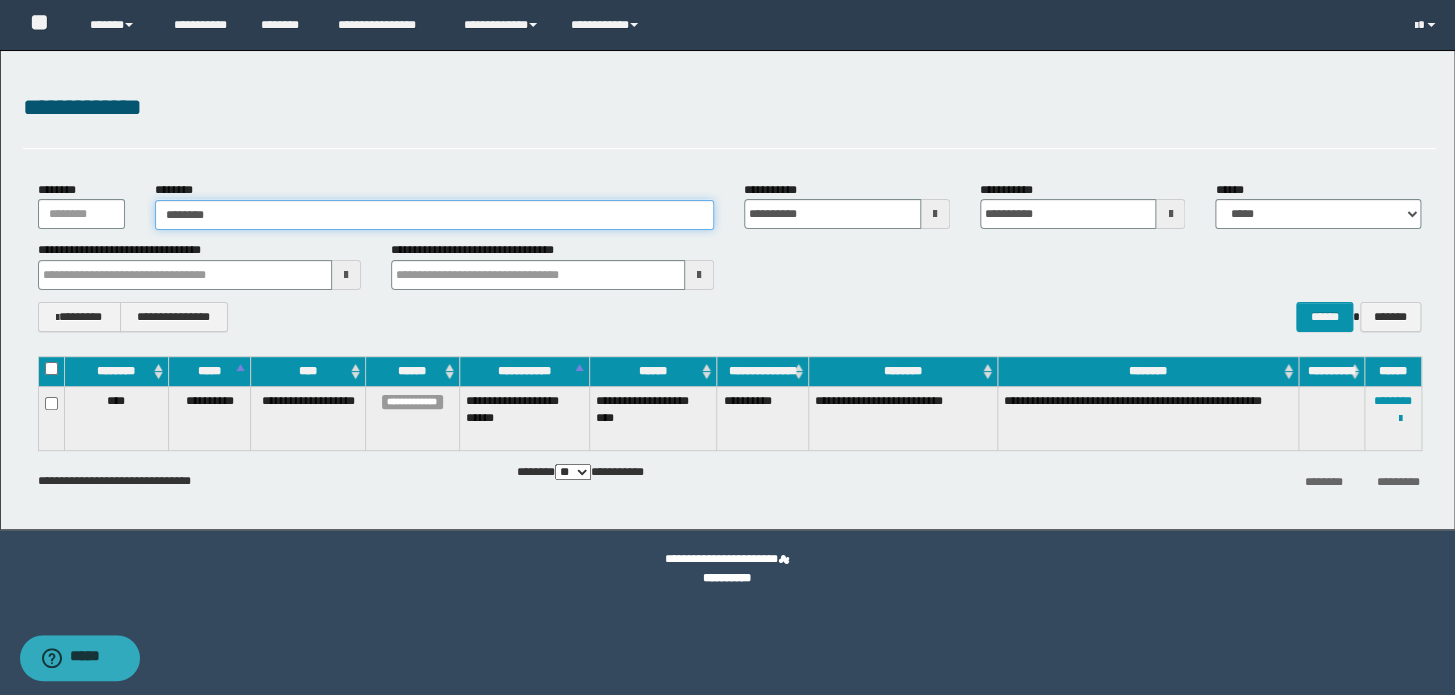 type on "********" 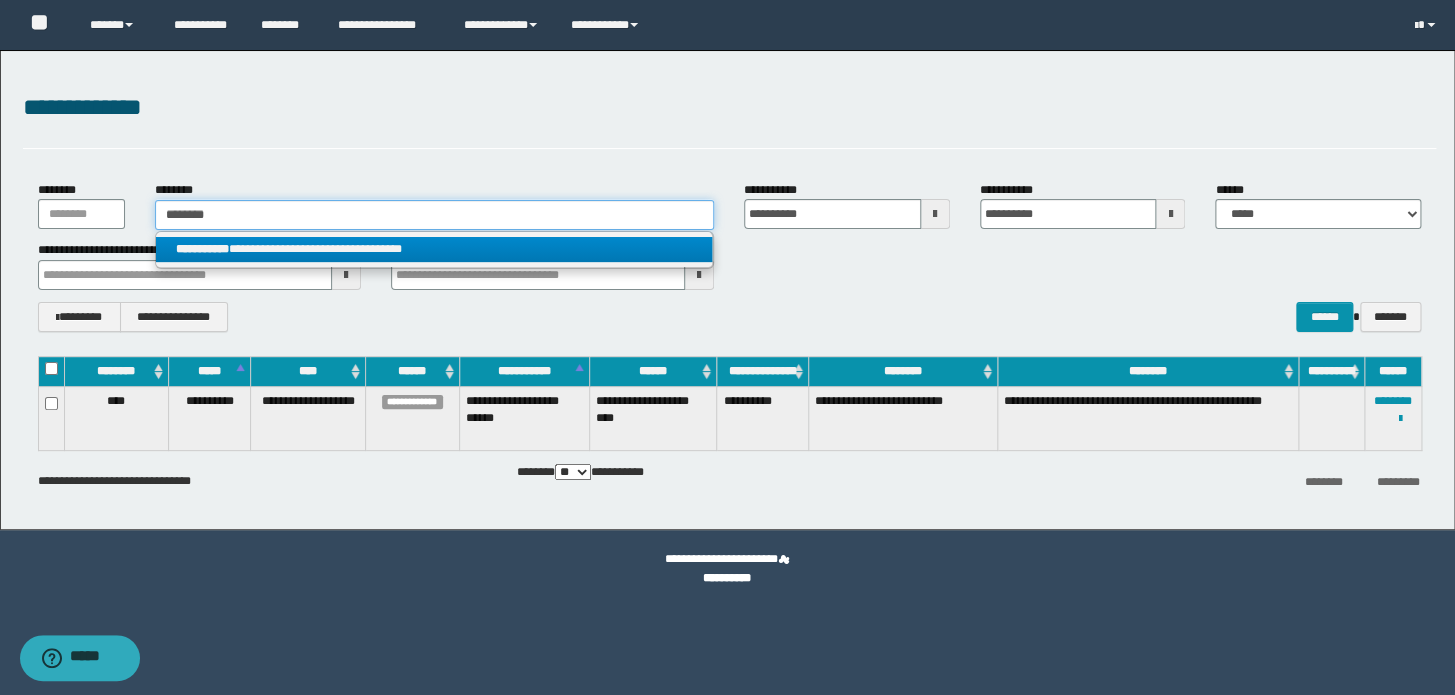 type on "********" 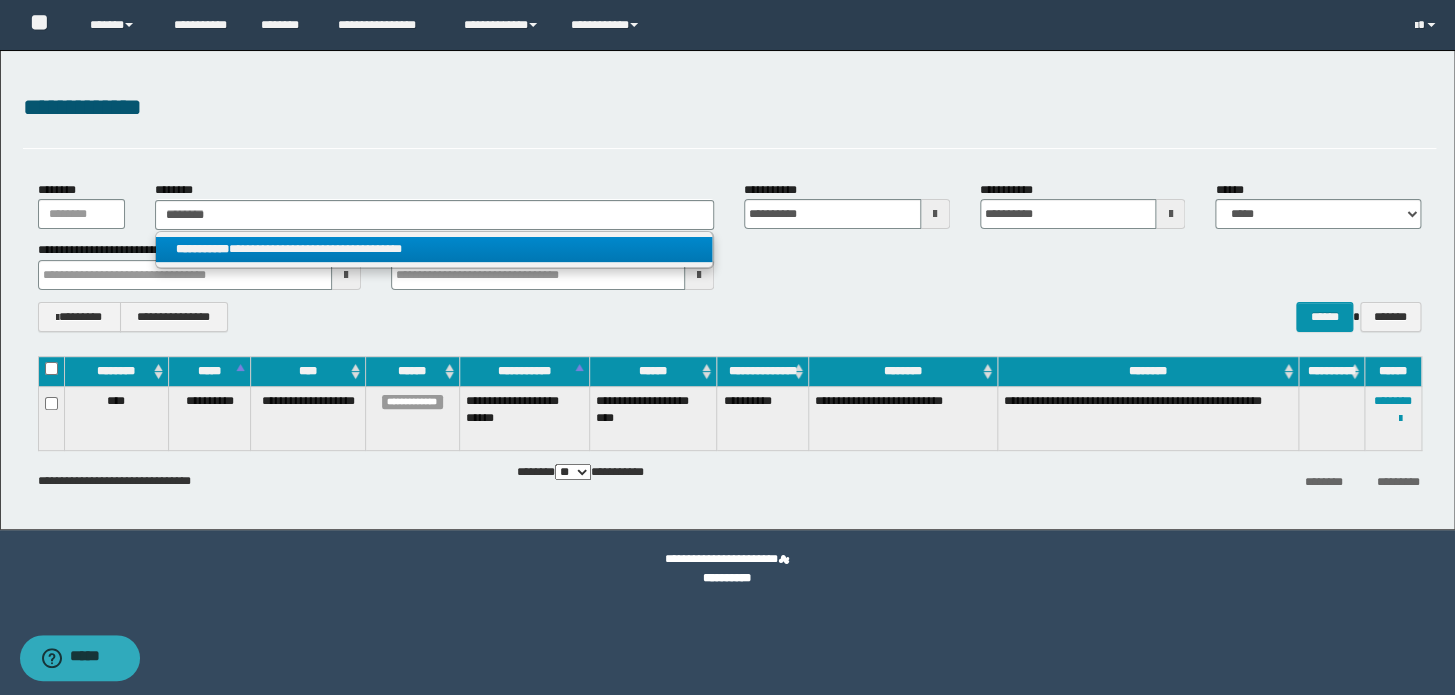 drag, startPoint x: 394, startPoint y: 244, endPoint x: 435, endPoint y: 238, distance: 41.4367 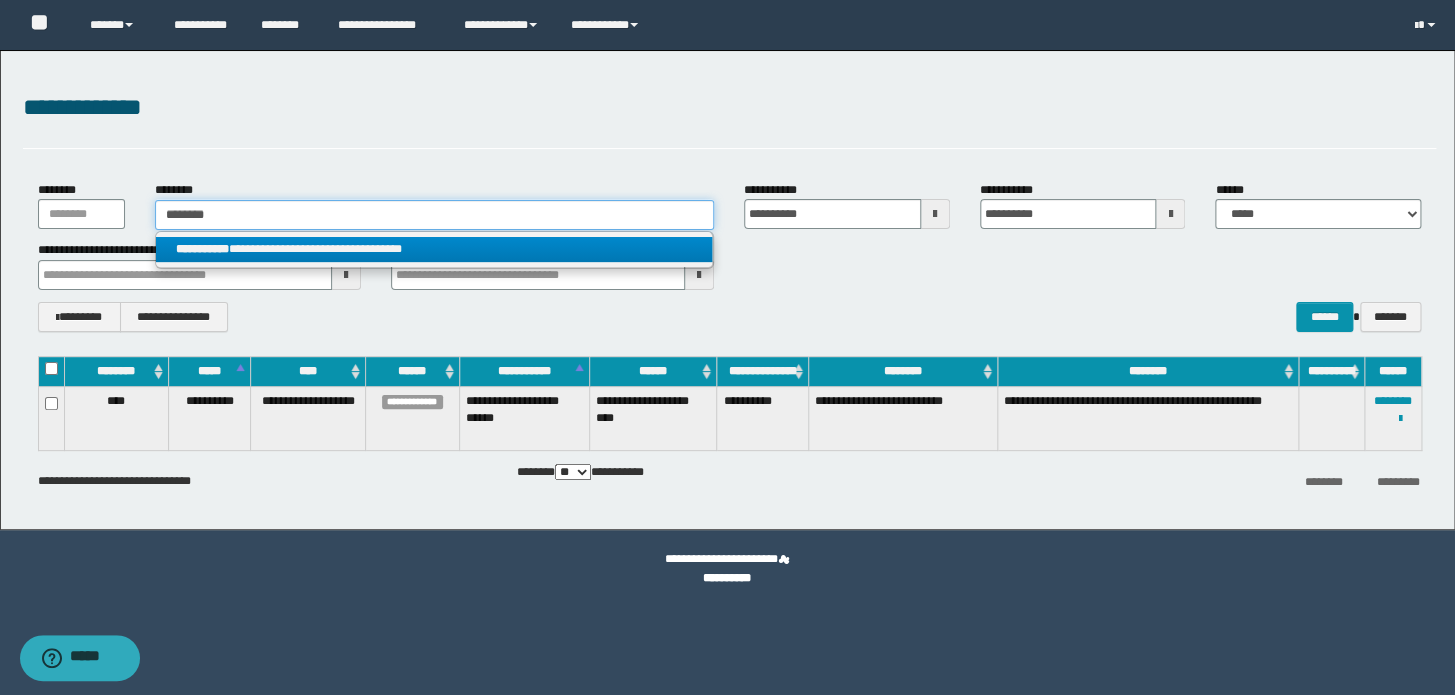type 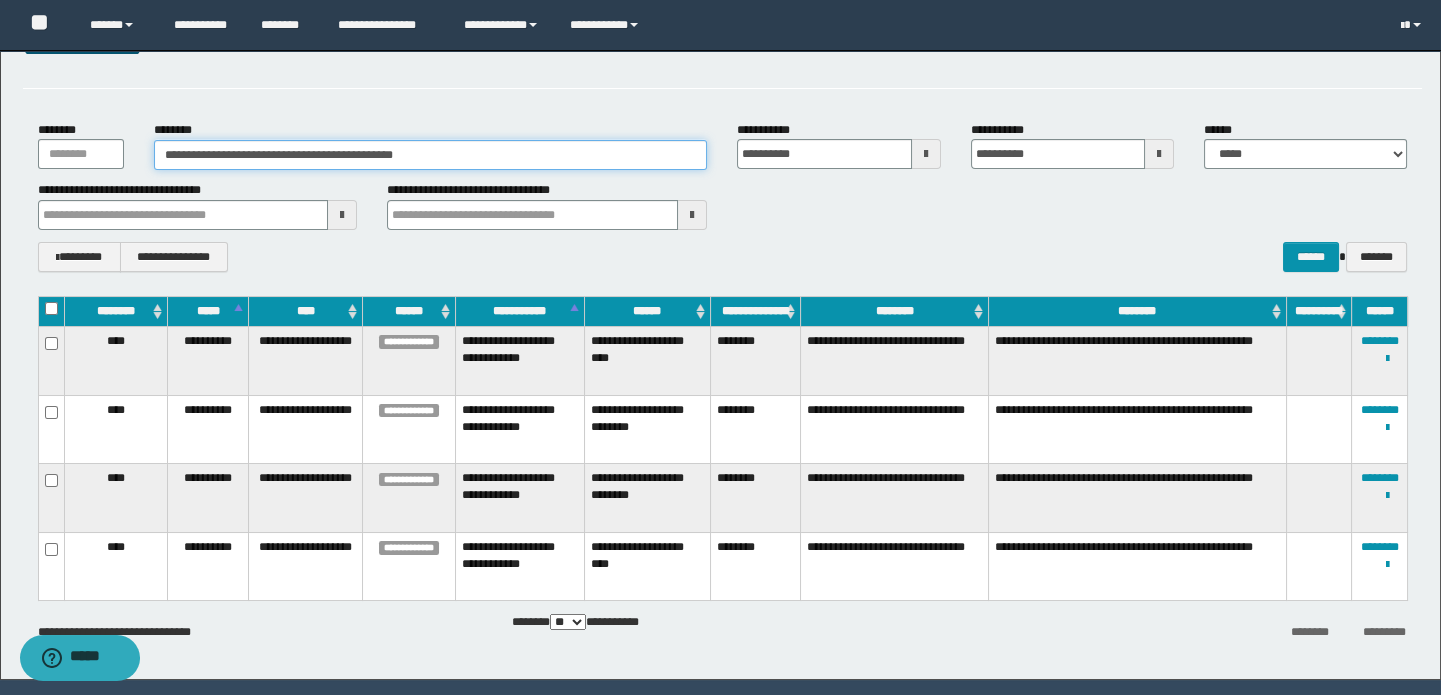 scroll, scrollTop: 121, scrollLeft: 0, axis: vertical 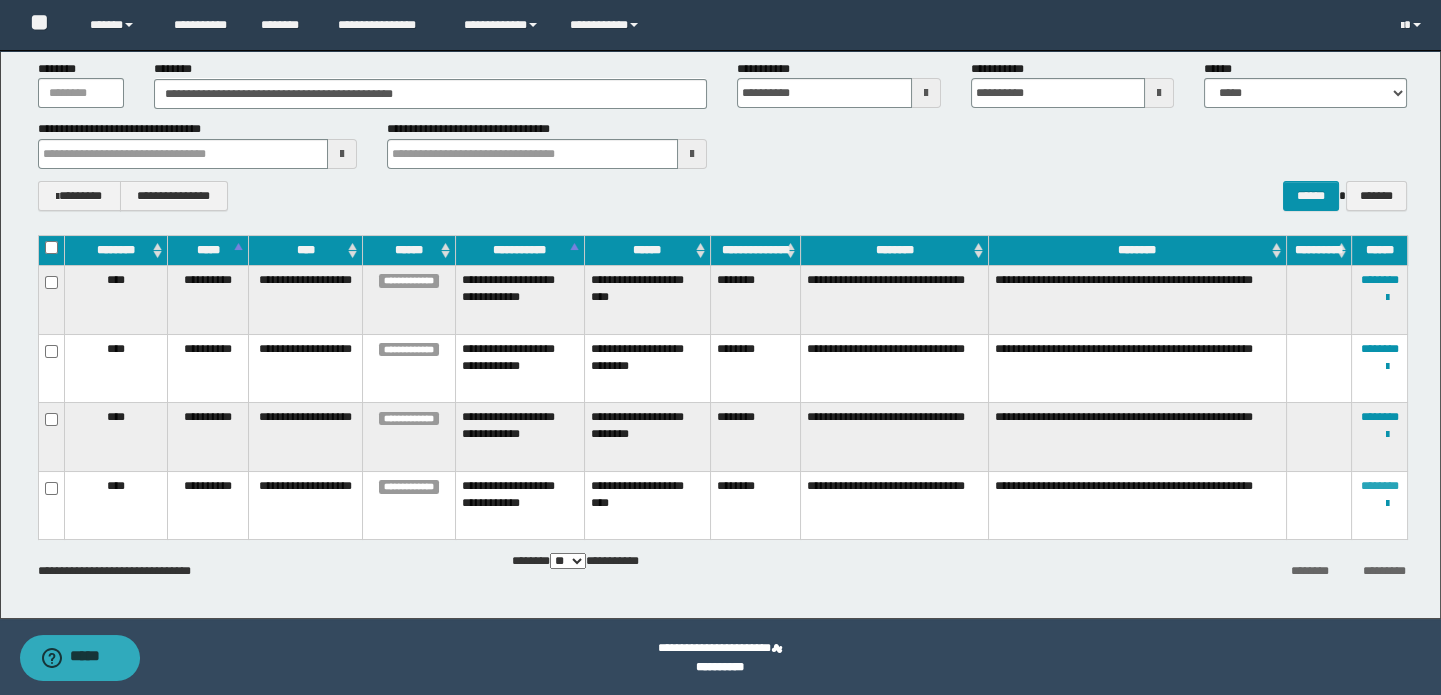 click on "********" at bounding box center [1380, 486] 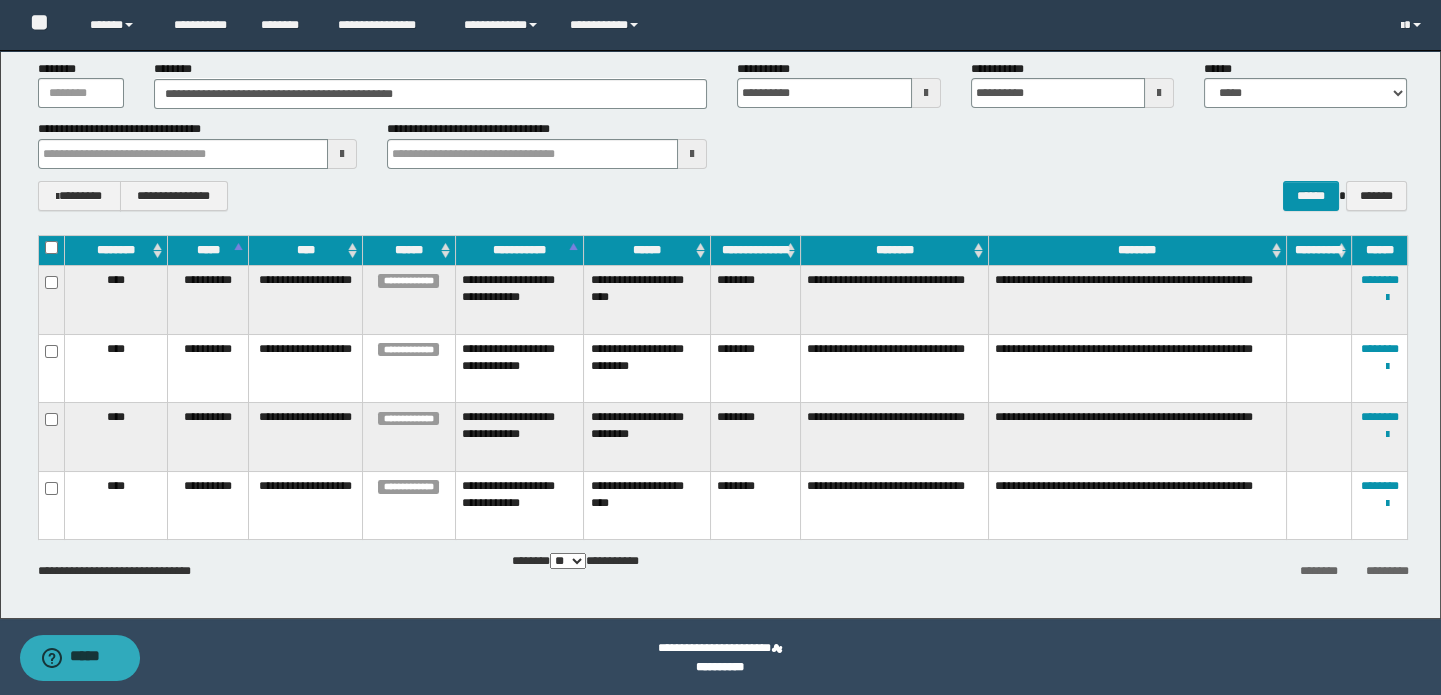 scroll, scrollTop: 0, scrollLeft: 0, axis: both 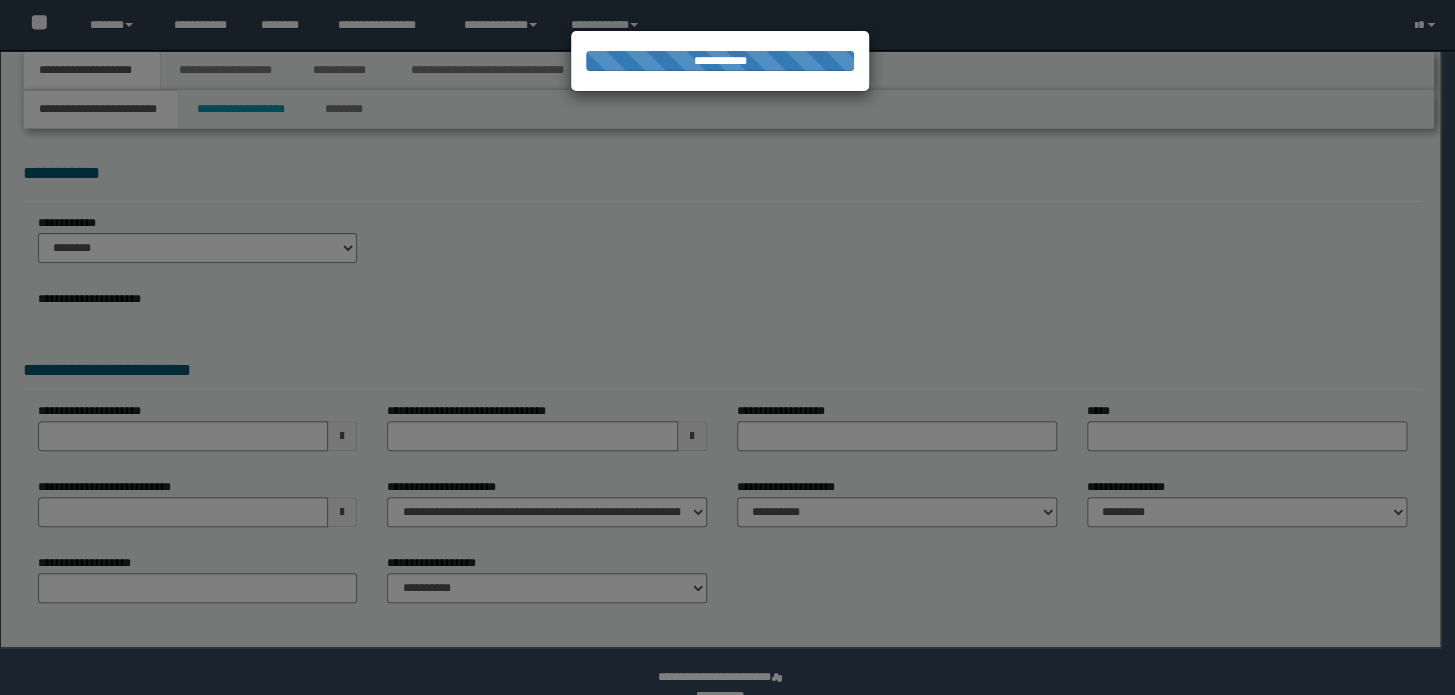 type on "**********" 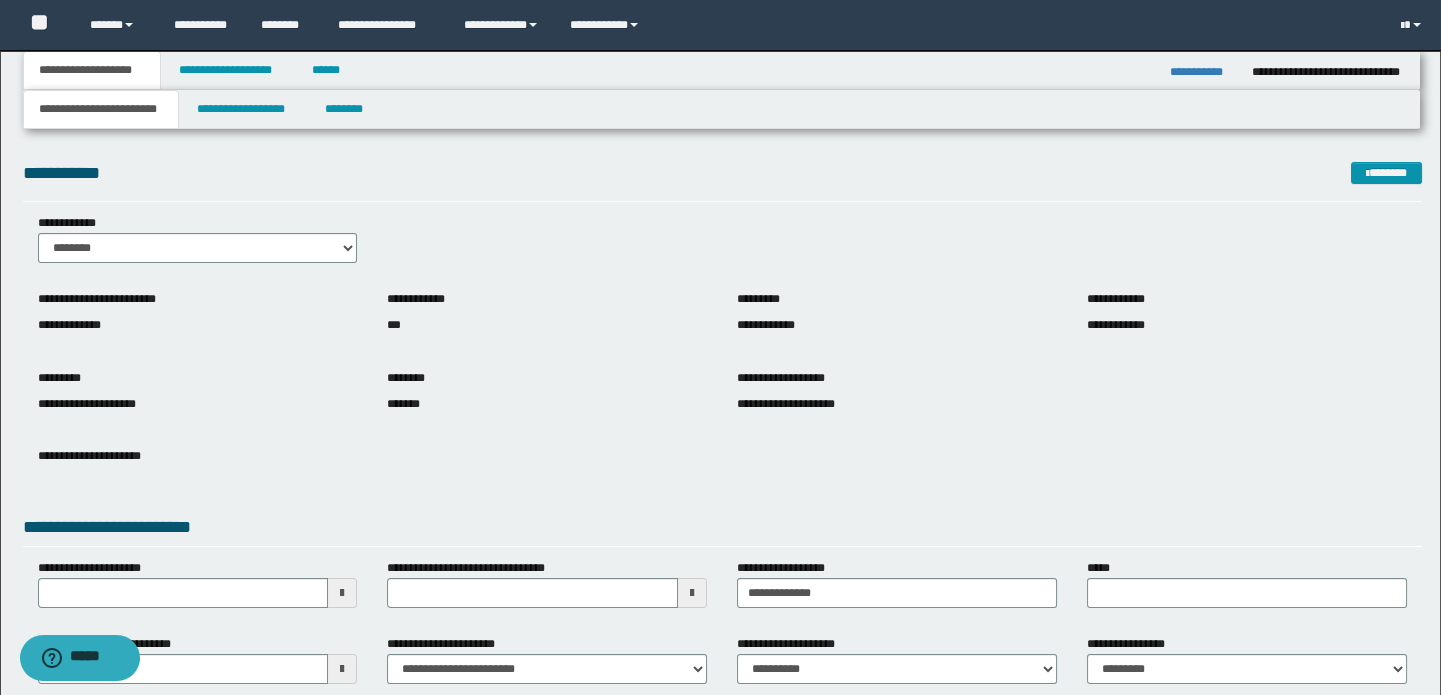 click on "**********" at bounding box center (1203, 72) 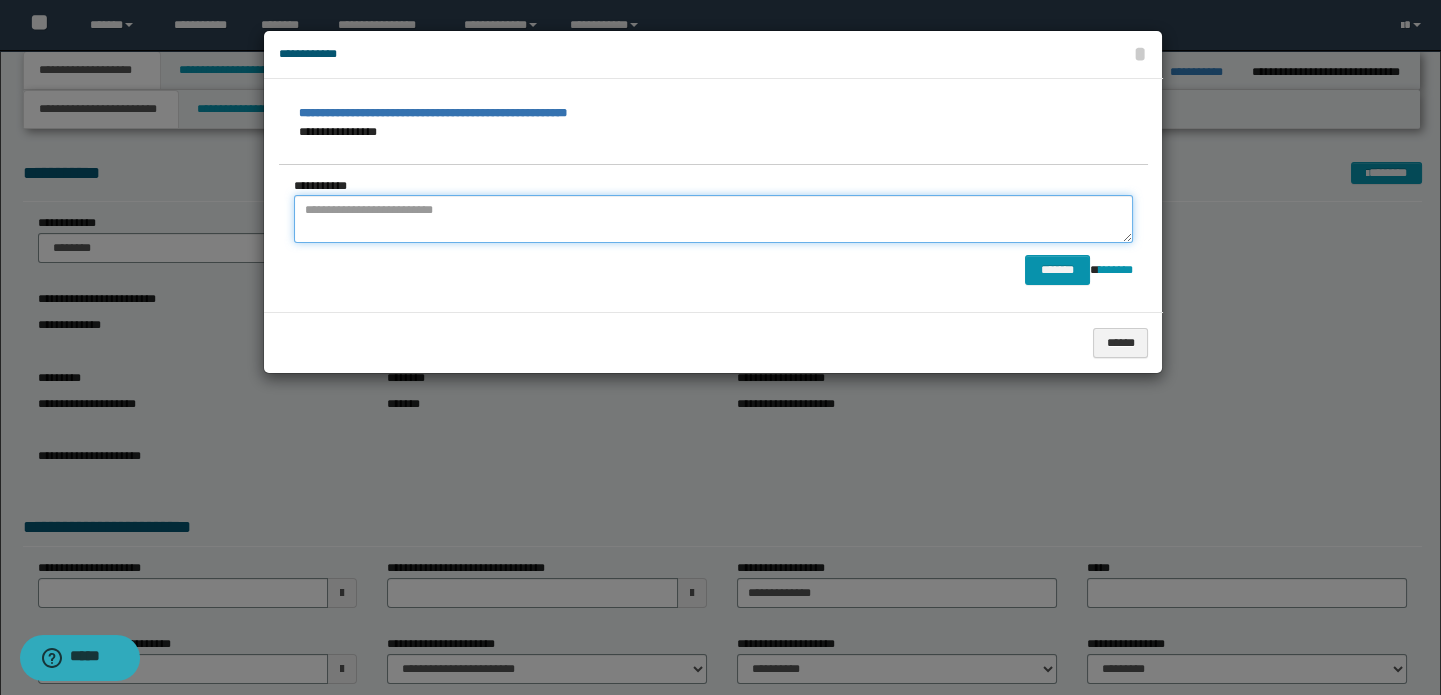 click at bounding box center (713, 219) 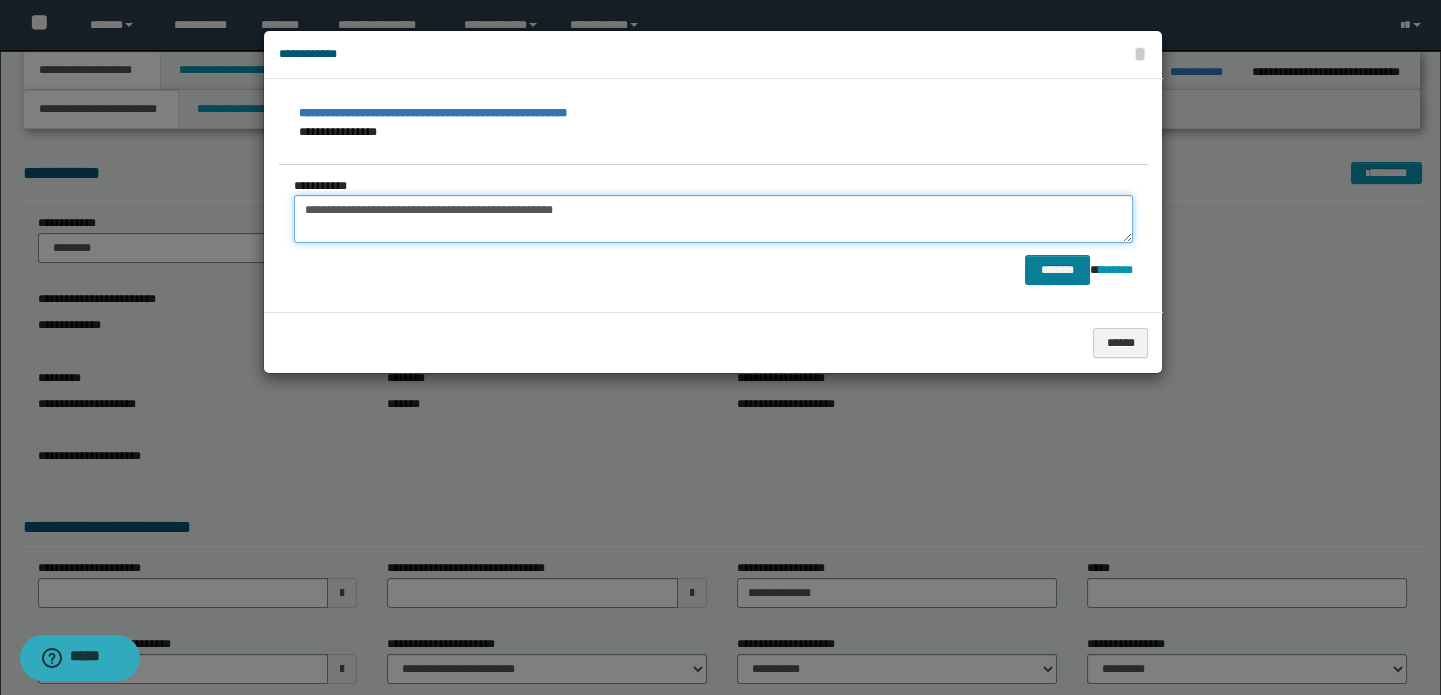 type on "**********" 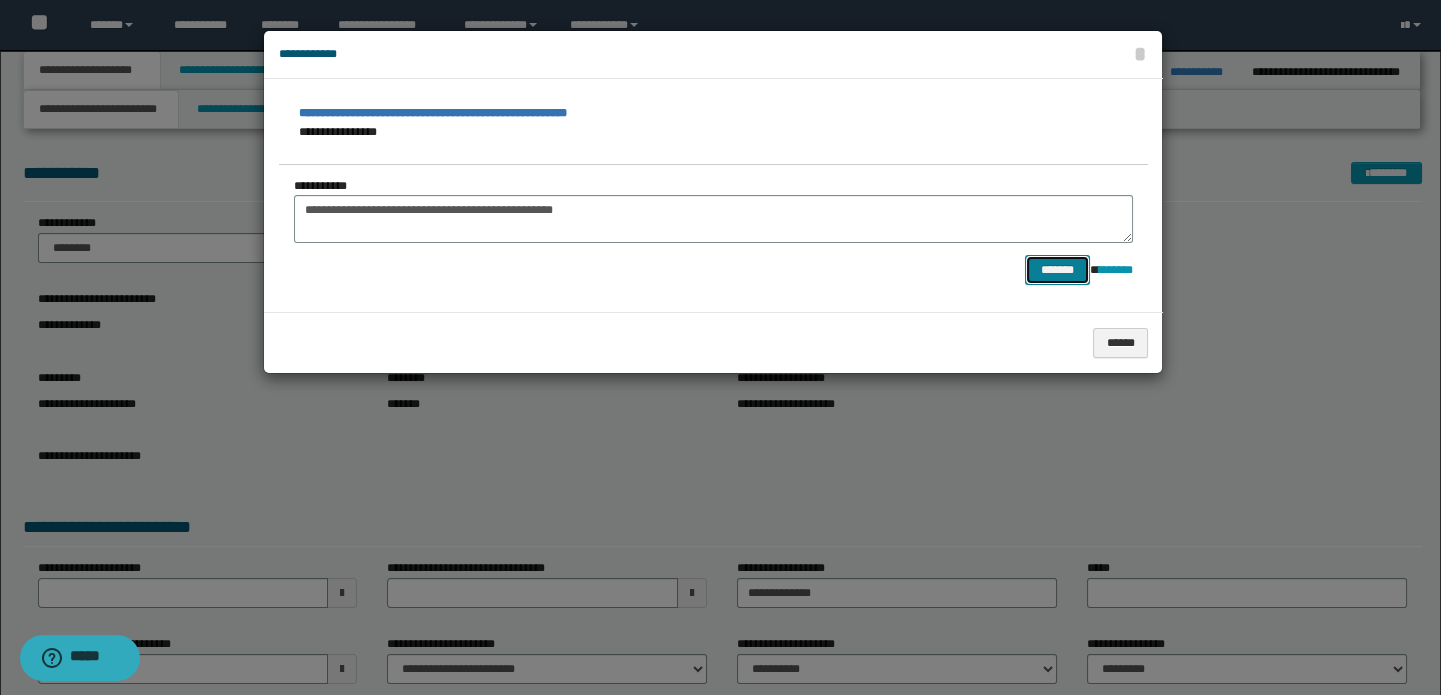 click on "*******" at bounding box center (1057, 270) 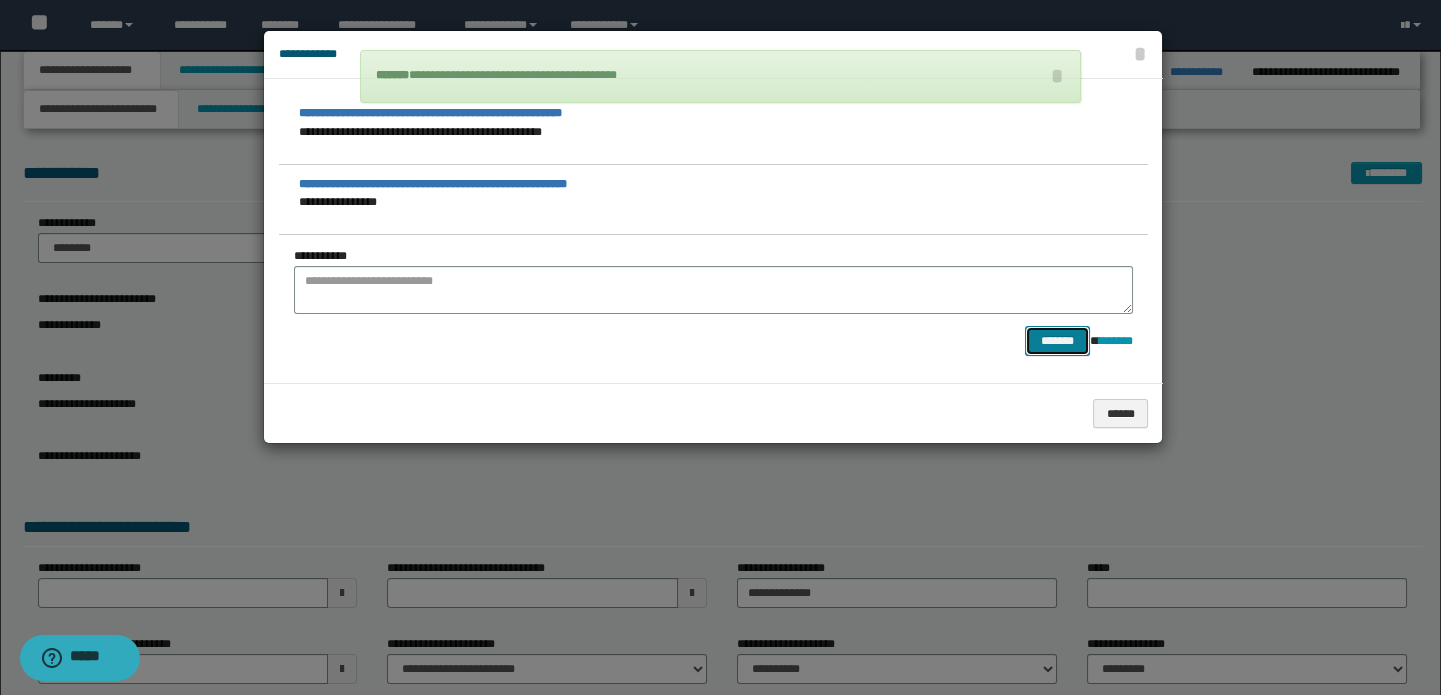 type 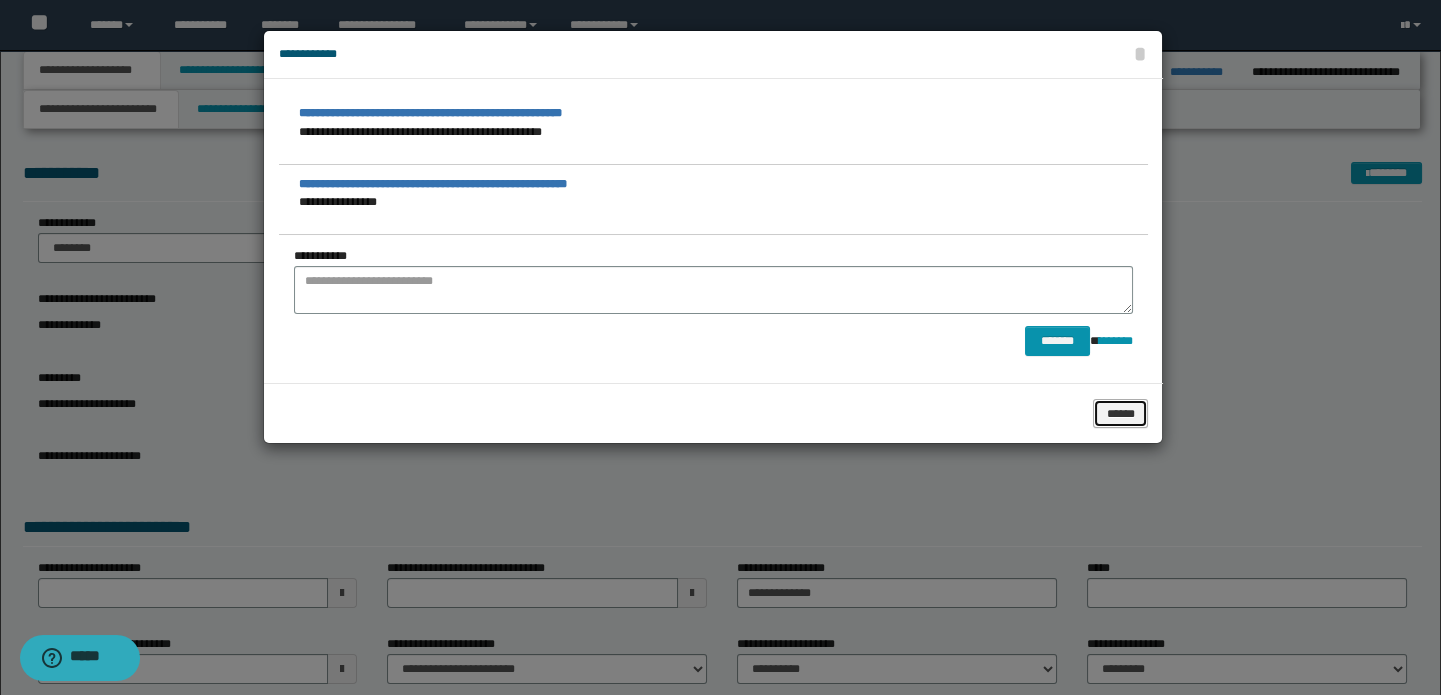 click on "******" at bounding box center (1120, 414) 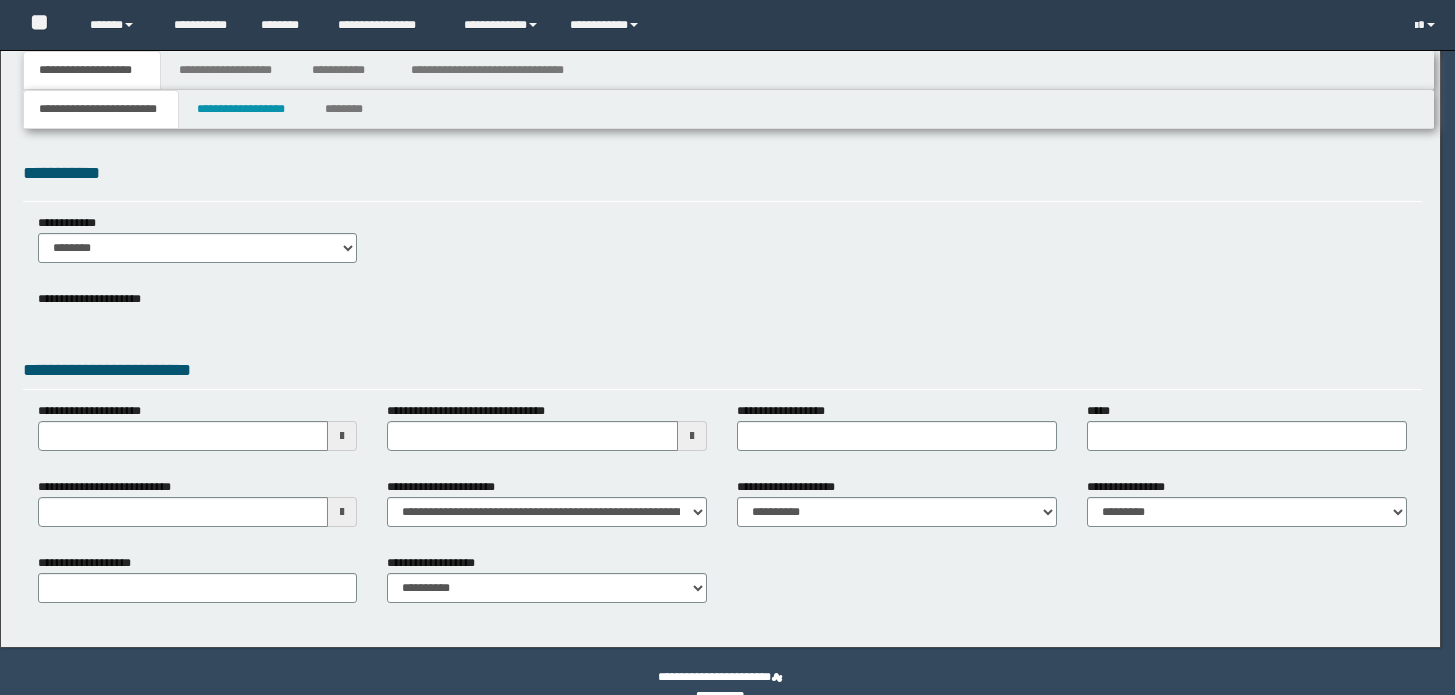 scroll, scrollTop: 0, scrollLeft: 0, axis: both 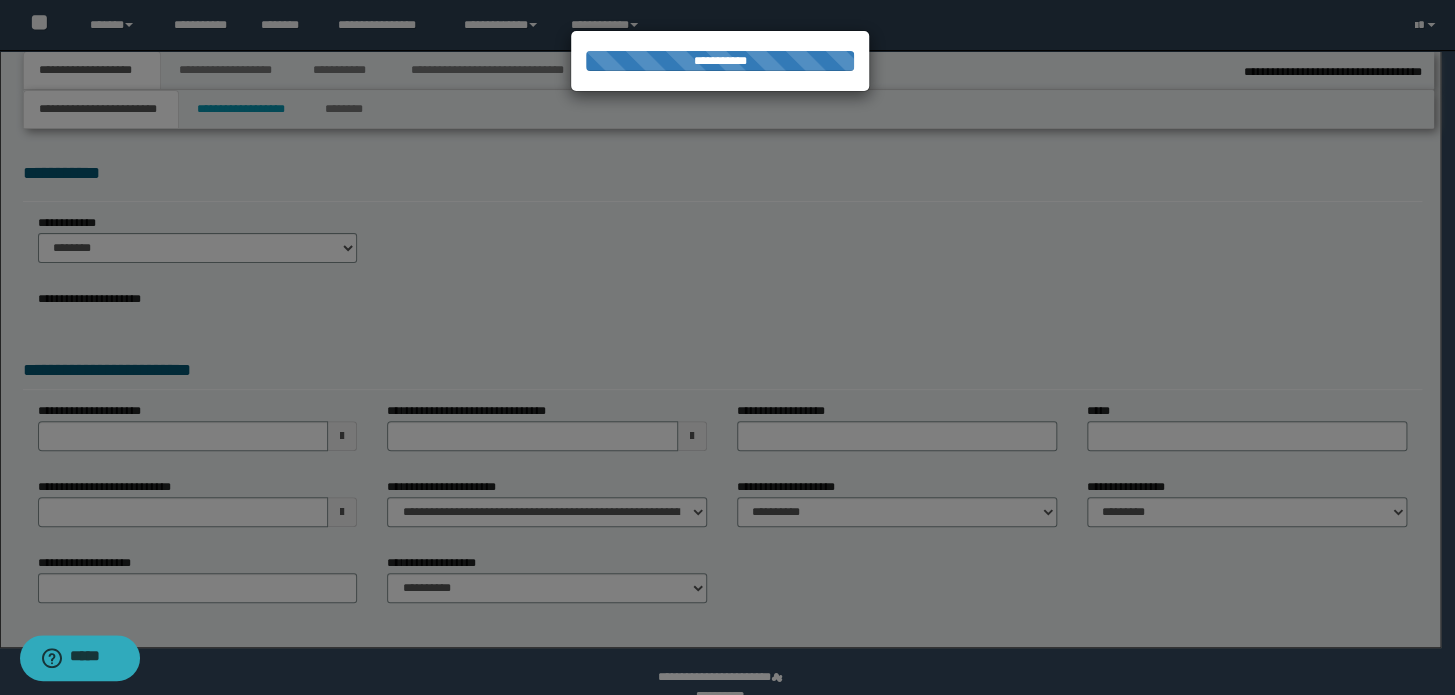 type on "**********" 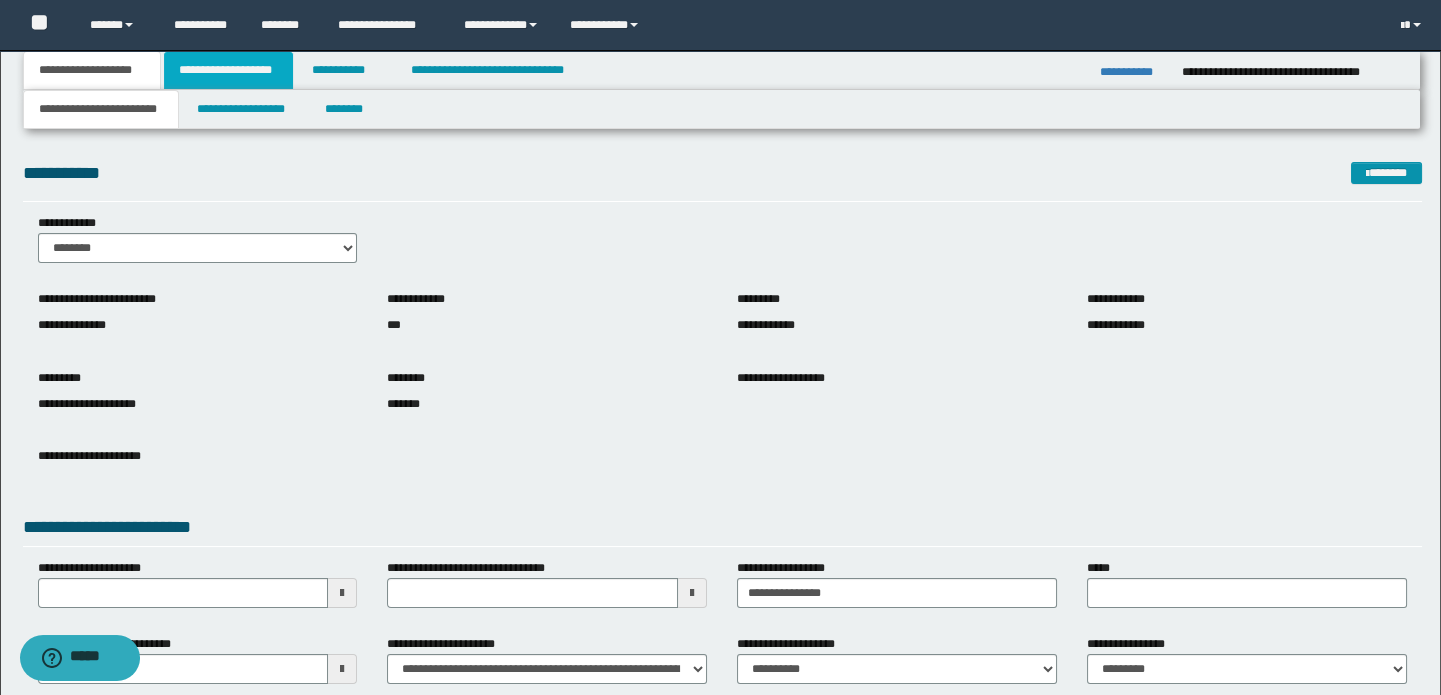 click on "**********" at bounding box center [228, 70] 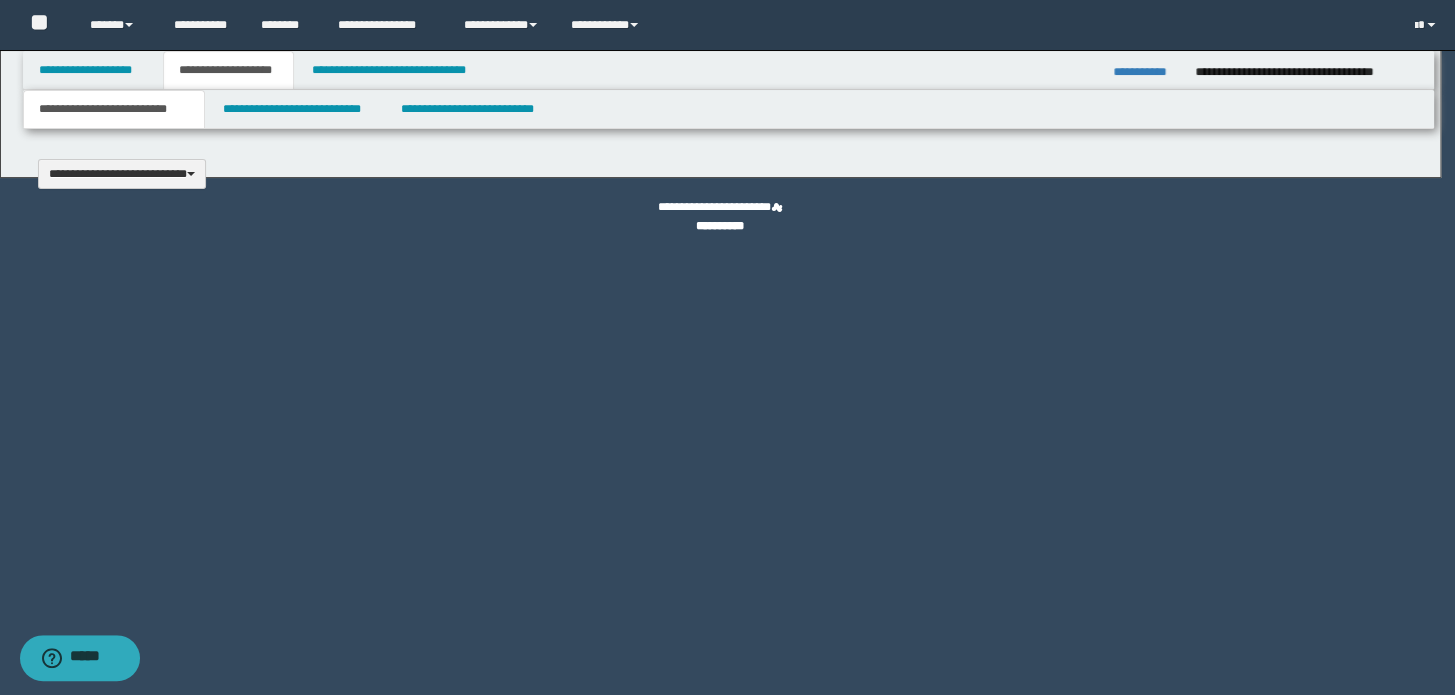 type 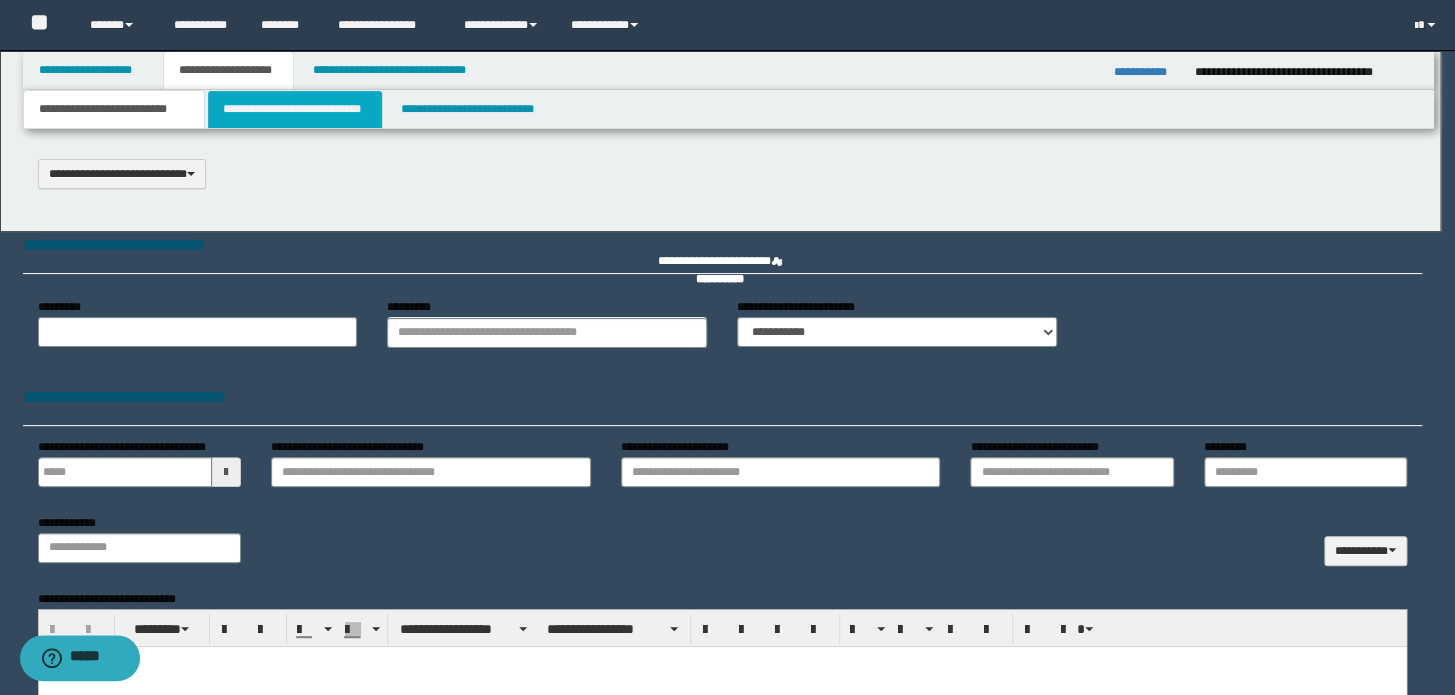 scroll, scrollTop: 0, scrollLeft: 0, axis: both 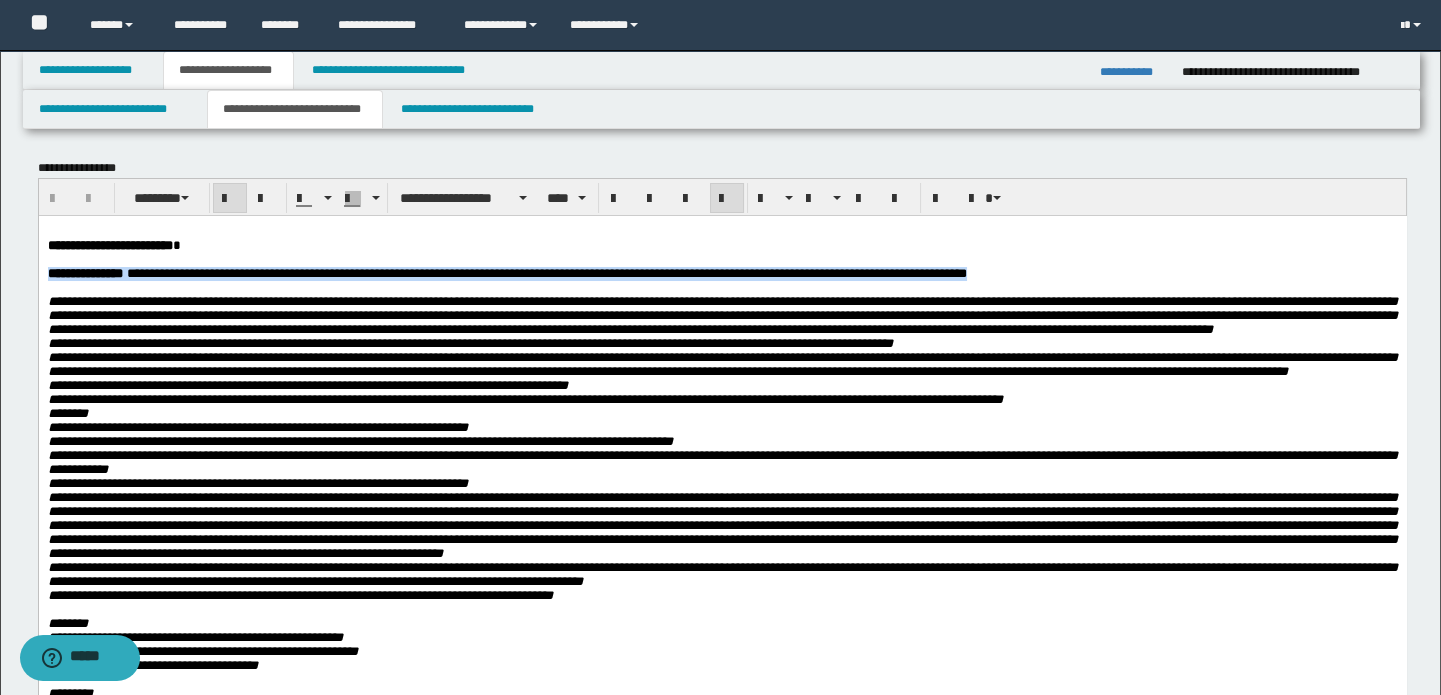 drag, startPoint x: 48, startPoint y: 276, endPoint x: 1077, endPoint y: 271, distance: 1029.0122 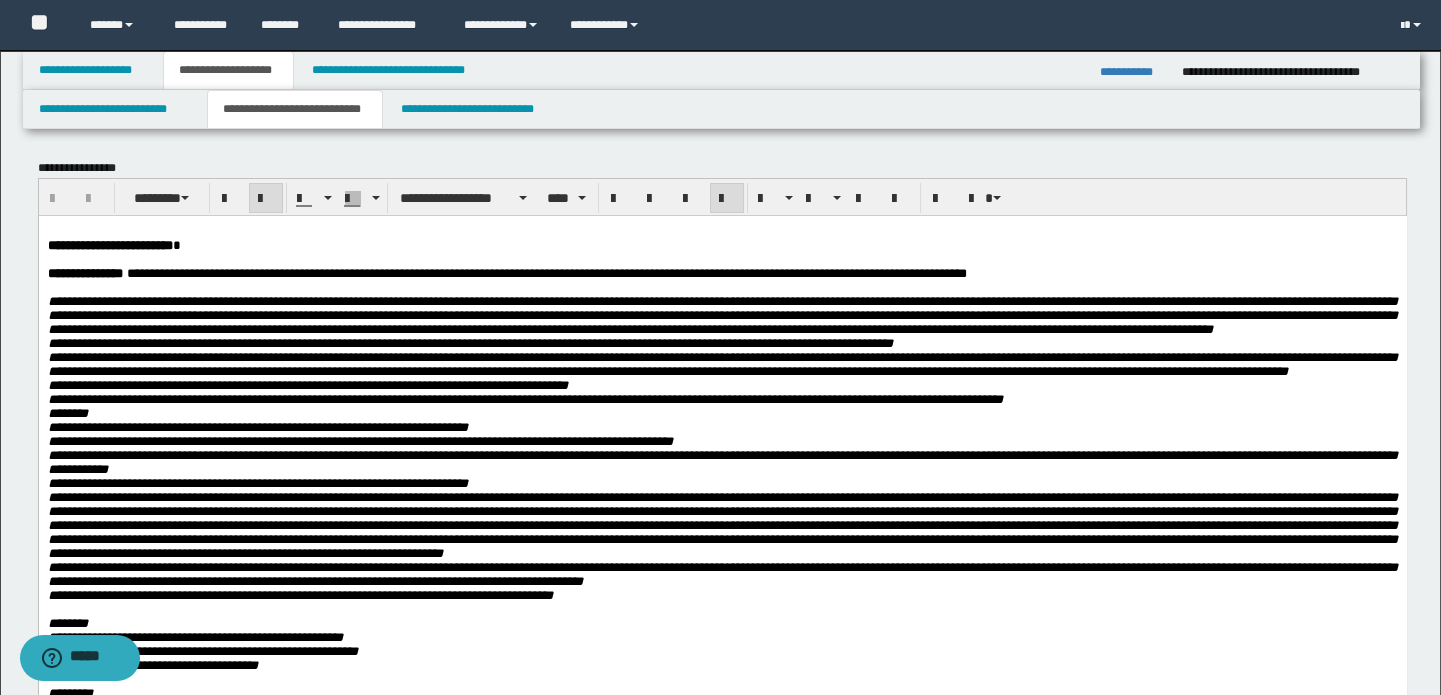 click on "**********" at bounding box center (722, 462) 